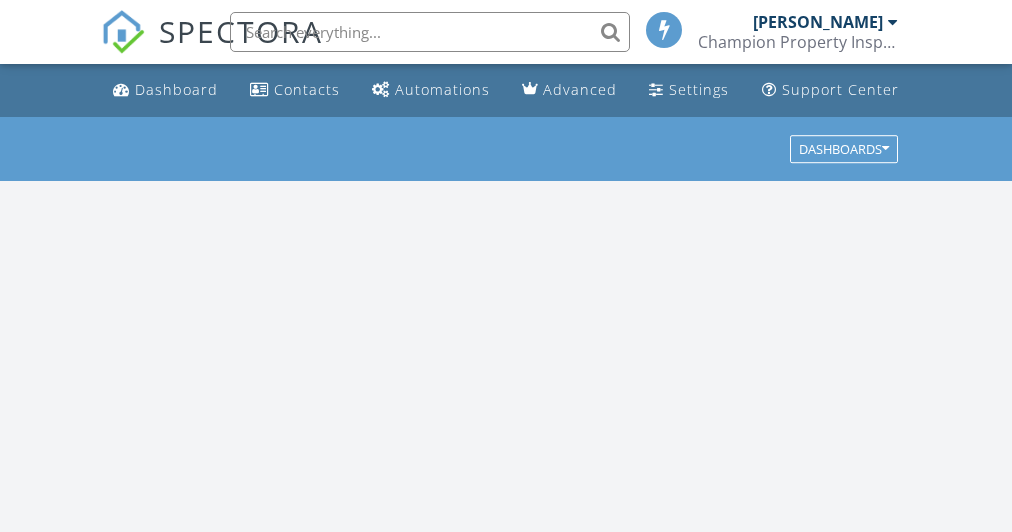 scroll, scrollTop: 0, scrollLeft: 0, axis: both 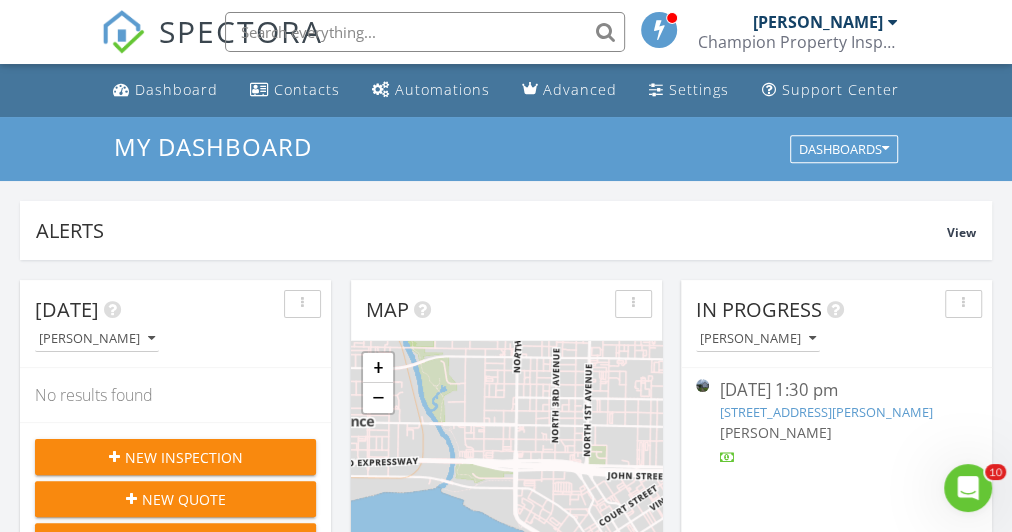 click on "916 N Sonntag Ave, Evansville, IN 47720" at bounding box center [825, 412] 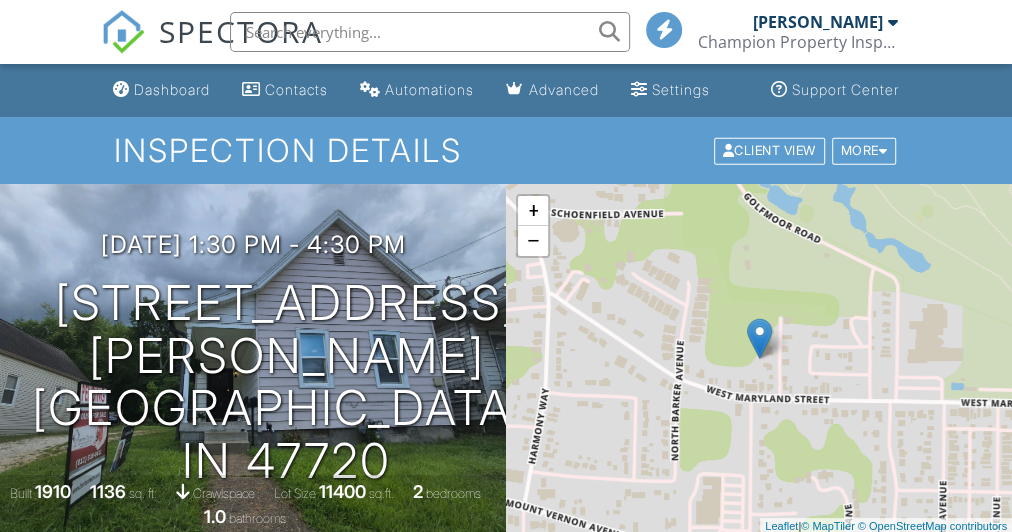 scroll, scrollTop: 545, scrollLeft: 0, axis: vertical 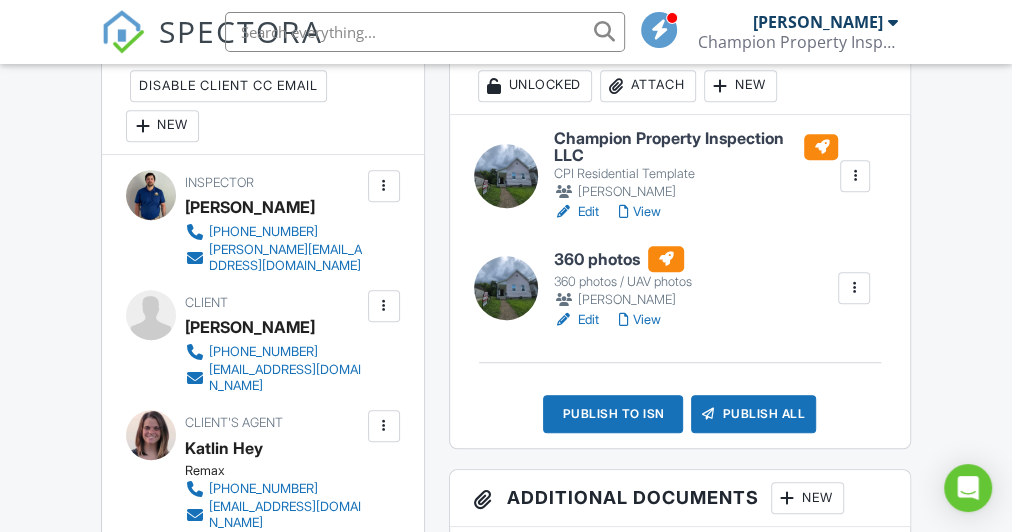 click on "Edit" at bounding box center (576, 320) 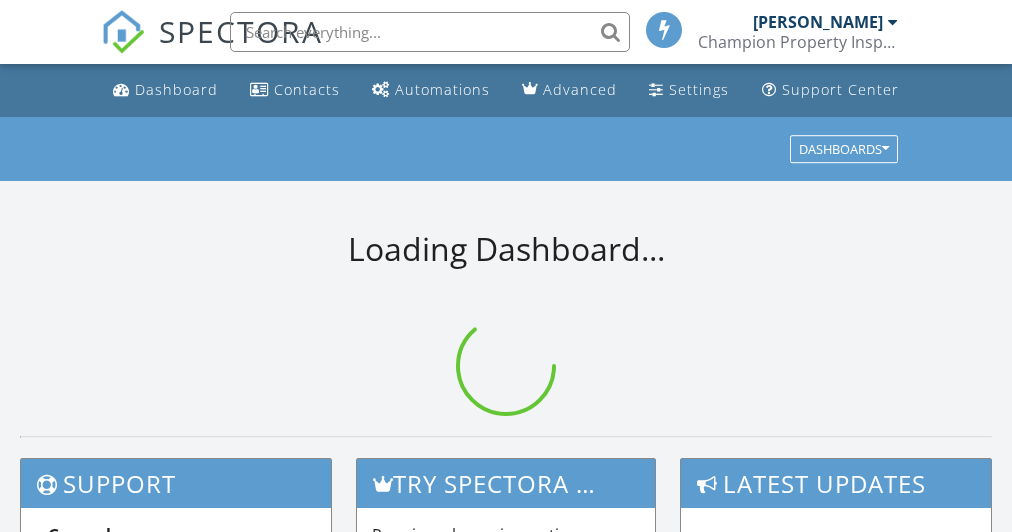 scroll, scrollTop: 0, scrollLeft: 0, axis: both 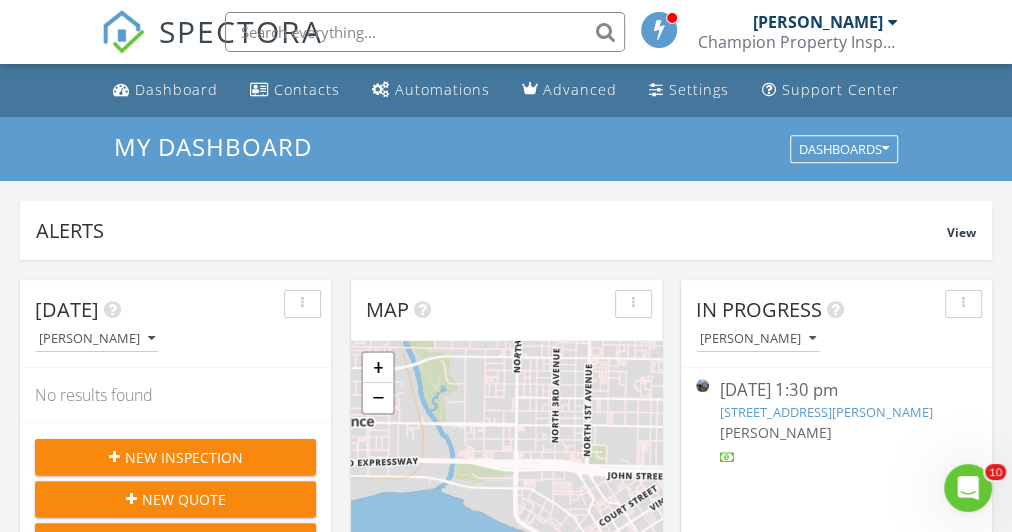 click on "916 N Sonntag Ave, Evansville, IN 47720" at bounding box center [825, 412] 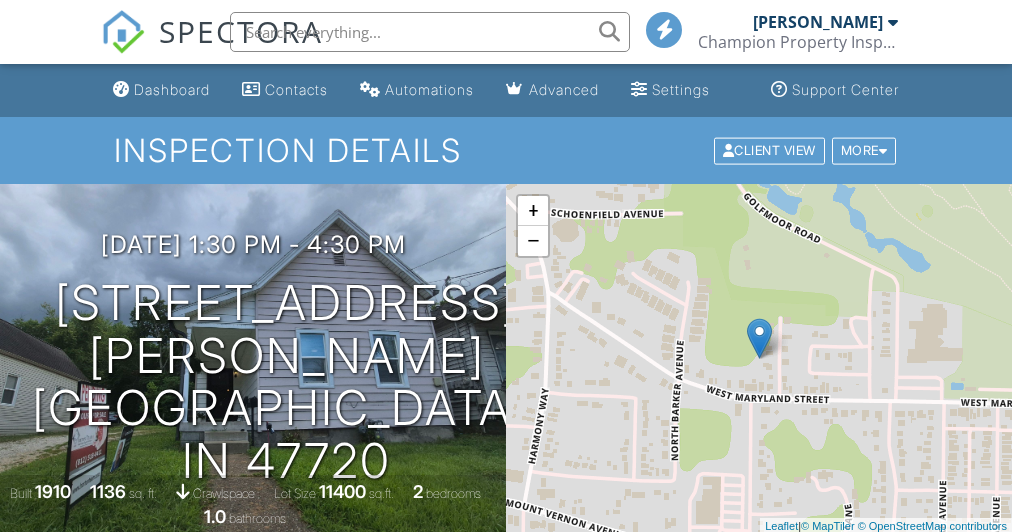 scroll, scrollTop: 0, scrollLeft: 0, axis: both 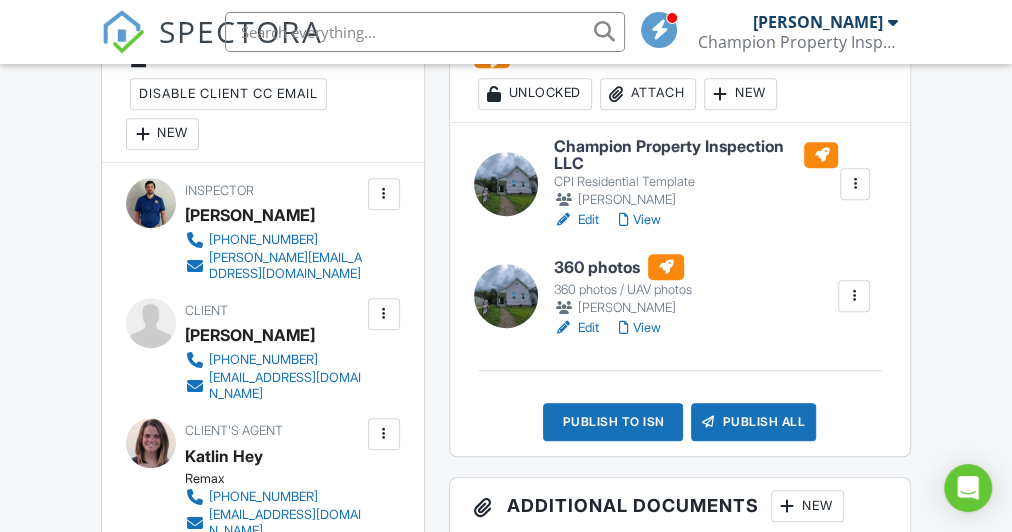 click at bounding box center [854, 296] 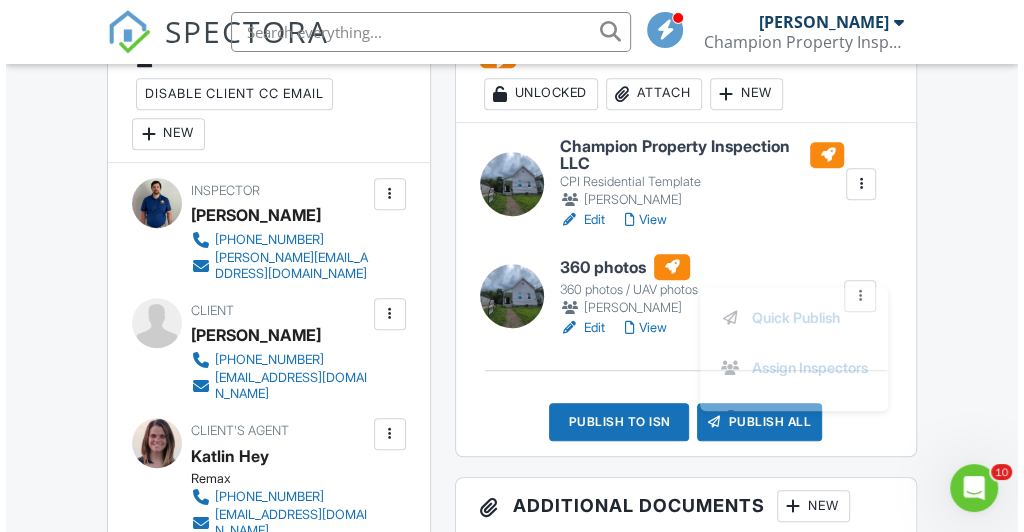 scroll, scrollTop: 0, scrollLeft: 0, axis: both 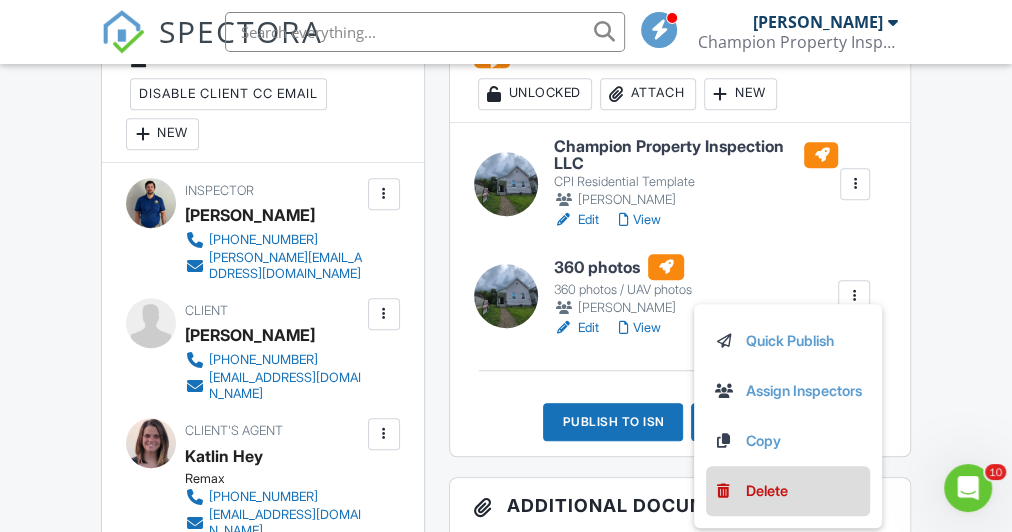 click on "Delete" at bounding box center [788, 491] 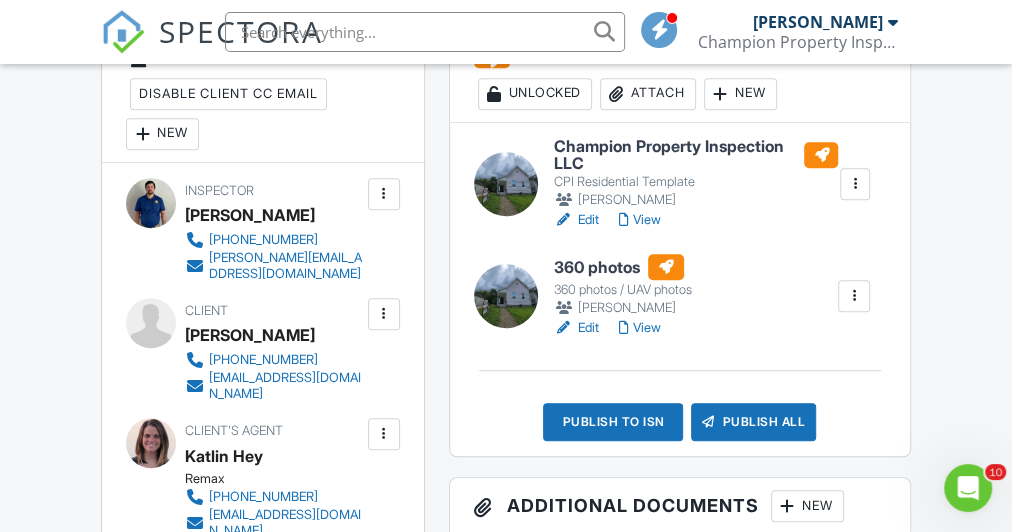 click at bounding box center [854, 296] 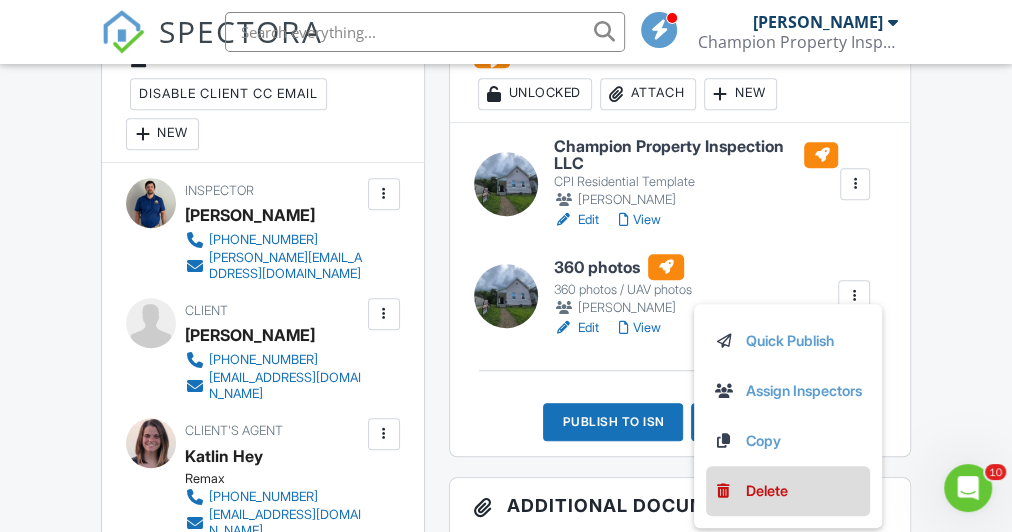 click at bounding box center [724, 491] 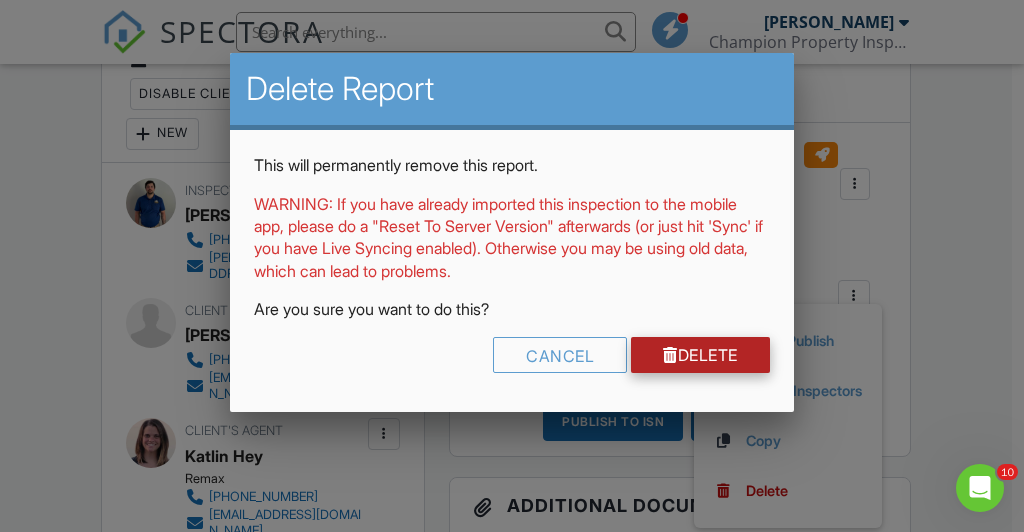 click on "Delete" at bounding box center [700, 355] 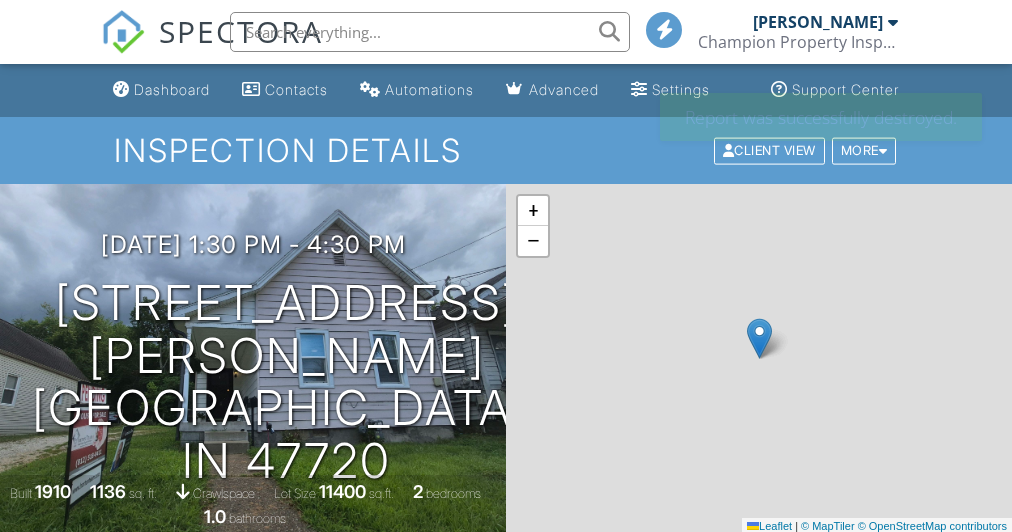 scroll, scrollTop: 0, scrollLeft: 0, axis: both 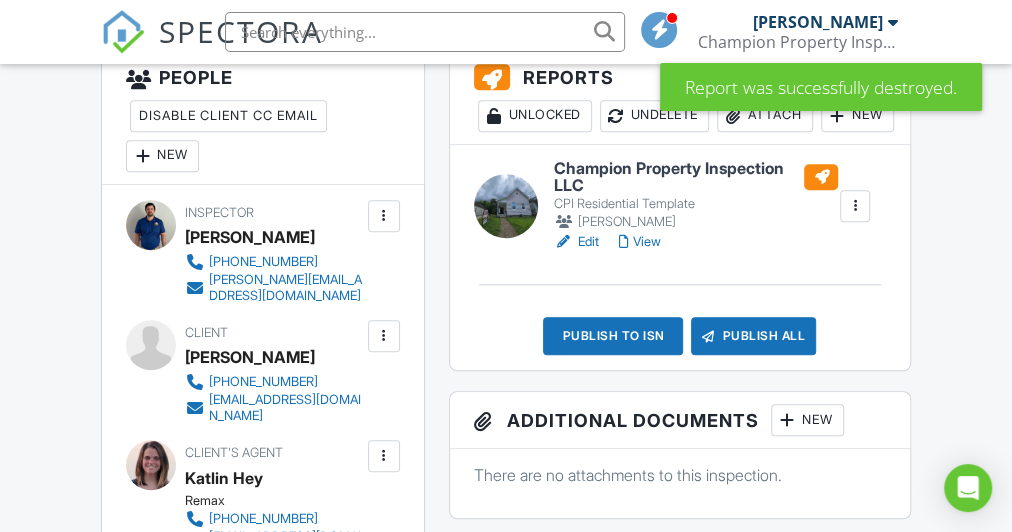 click on "New" at bounding box center (857, 116) 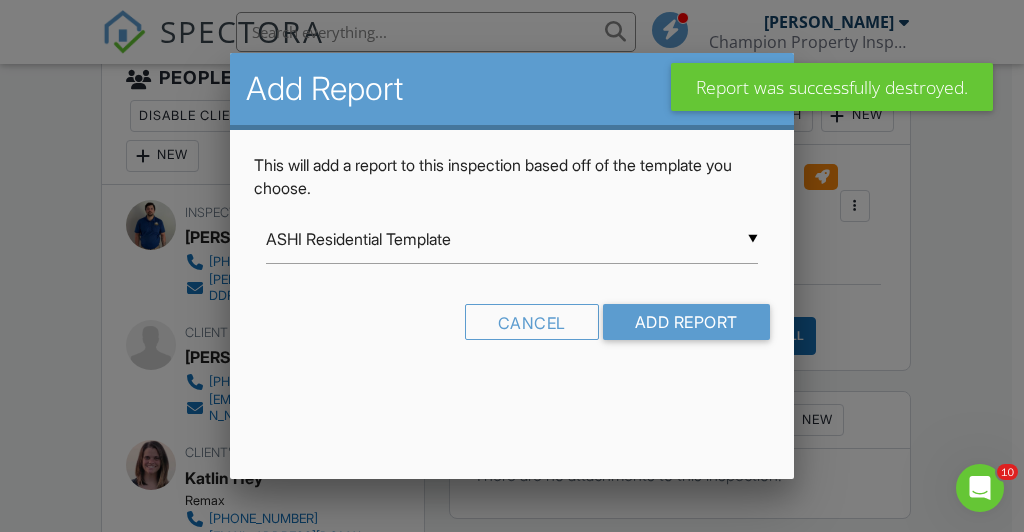 click on "▼ ASHI Residential Template ASHI Residential Template Ben Gromicko's Template for Home Inspections InterNACHI Commercial Template to copy from InterNACHI Residential  Room-by-Room Residential Template Mold Inspection 360 photos / UAV photos ADA Title III  CCPIA Template from Certified Commercial Property Inspectors Association Champion Commercial  CPI Pre-Drywall Template  CPI Residential Template CPI Residential Template - Copy FOR NOAH TO PRACTICE ON HomeGauge Import (copy from) InterNACHI Narrative Library 2.1: Residential  from Kenton Shepard Irrigation Inspection CPI Irrigation Inspection original do not over write Noah Revised Commercial Template (Original) INL Commercial Narrative Library (Update) from Kenton Shepard Pre-Drywall Inspection from another company (SAFETY COPY) INL Commercial Master for Spectora  from Kenton Shepard WDI Report Noah Schnur WDI Report Owen WDI Report Stephen ASHI Residential Template
Ben Gromicko's Template for Home Inspections
InterNACHI Residential" at bounding box center (511, 239) 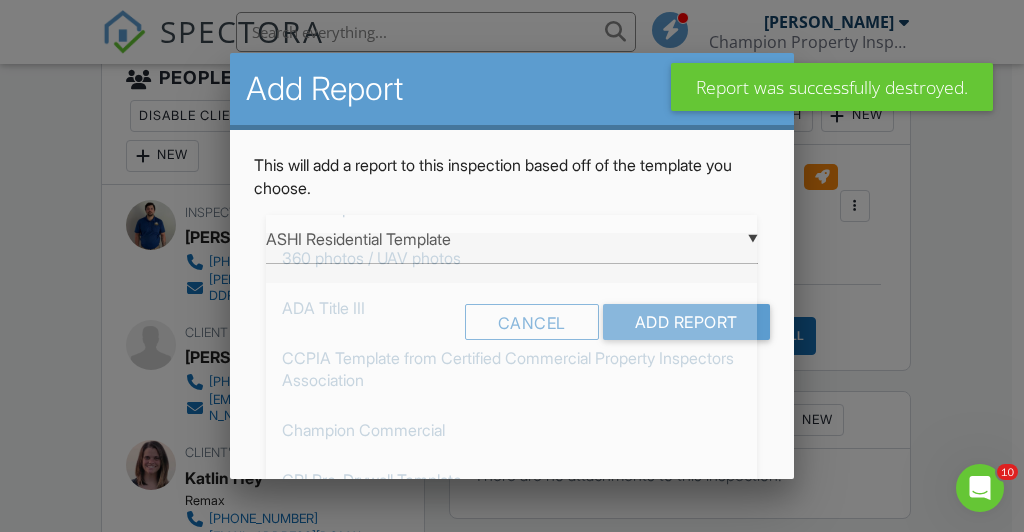 click on "360 photos / UAV photos" at bounding box center (511, 258) 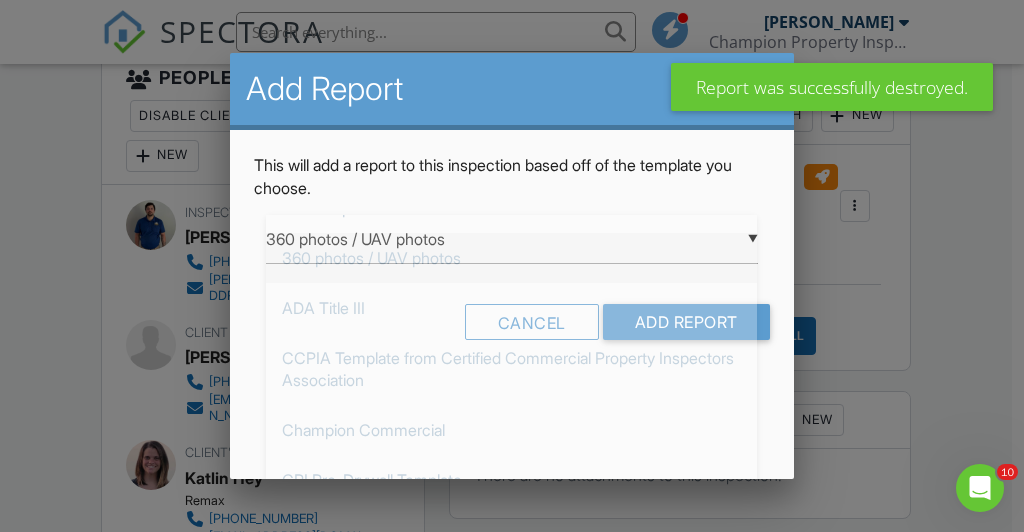 scroll, scrollTop: 300, scrollLeft: 0, axis: vertical 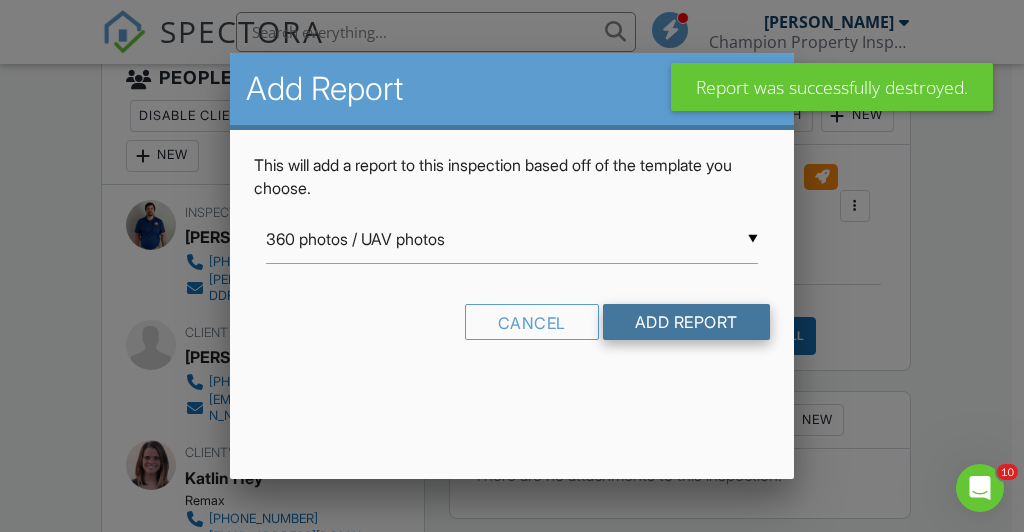 click on "Add Report" at bounding box center [686, 322] 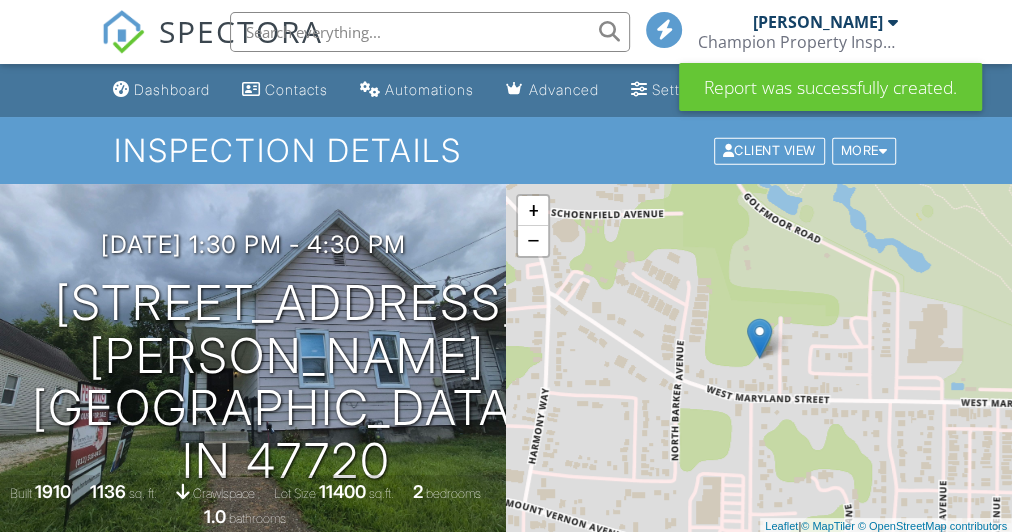 scroll, scrollTop: 348, scrollLeft: 0, axis: vertical 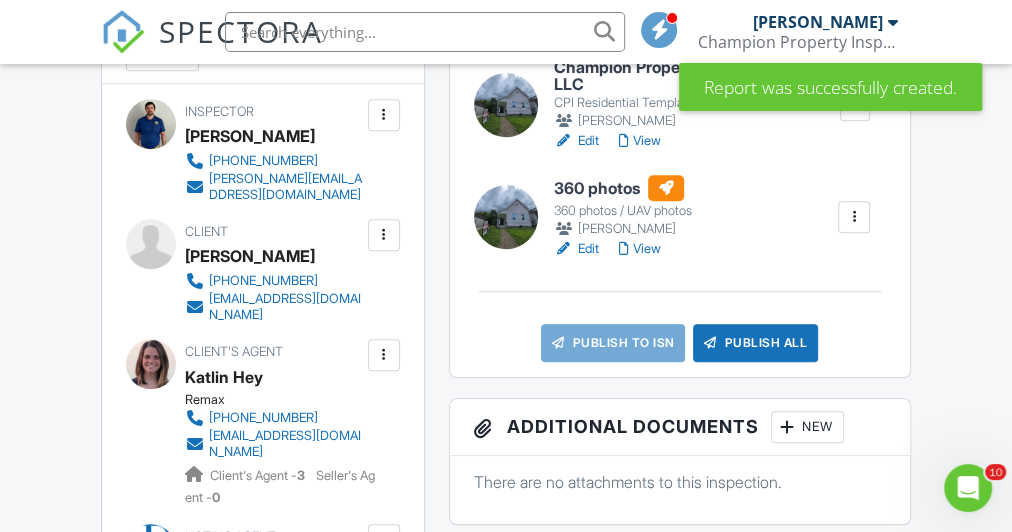 click on "Edit" at bounding box center (576, 249) 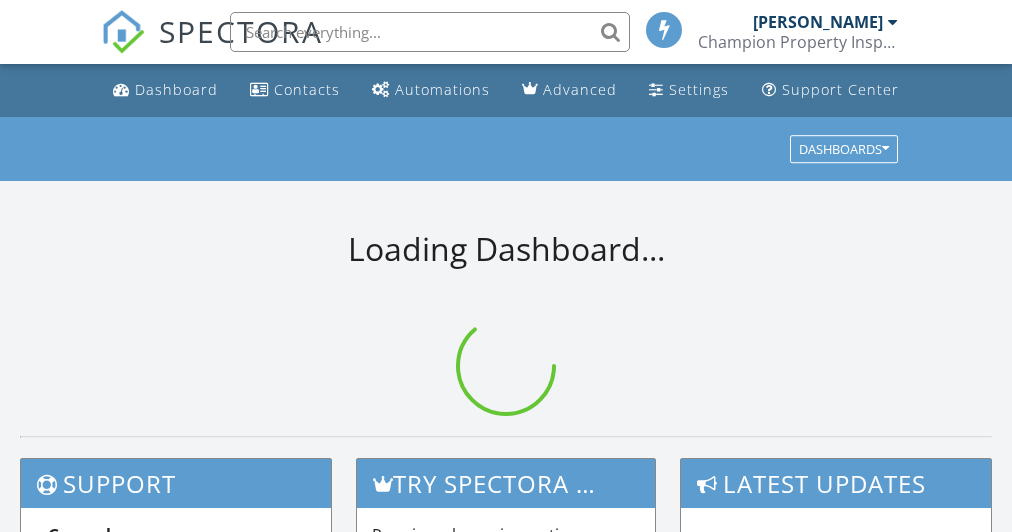 scroll, scrollTop: 0, scrollLeft: 0, axis: both 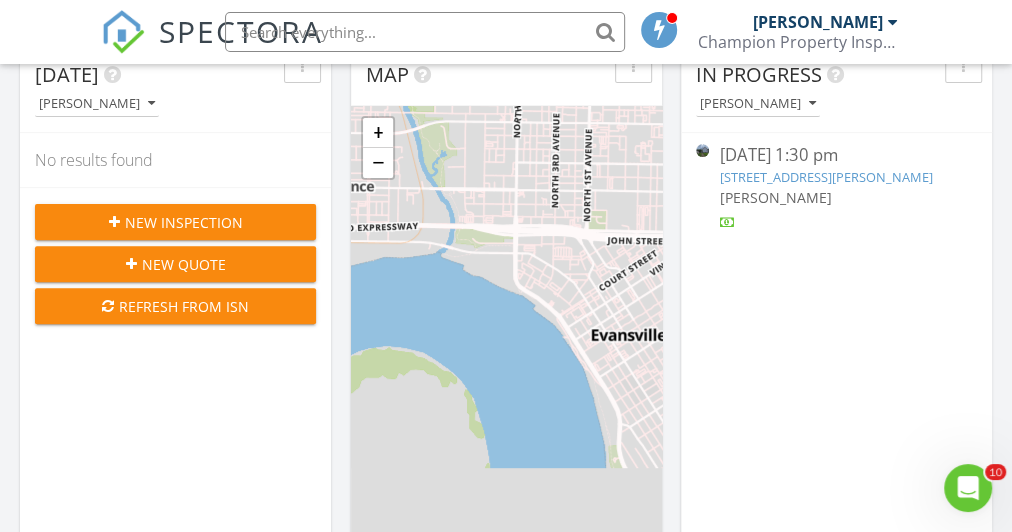 click on "916 N Sonntag Ave, Evansville, IN 47720" at bounding box center (825, 177) 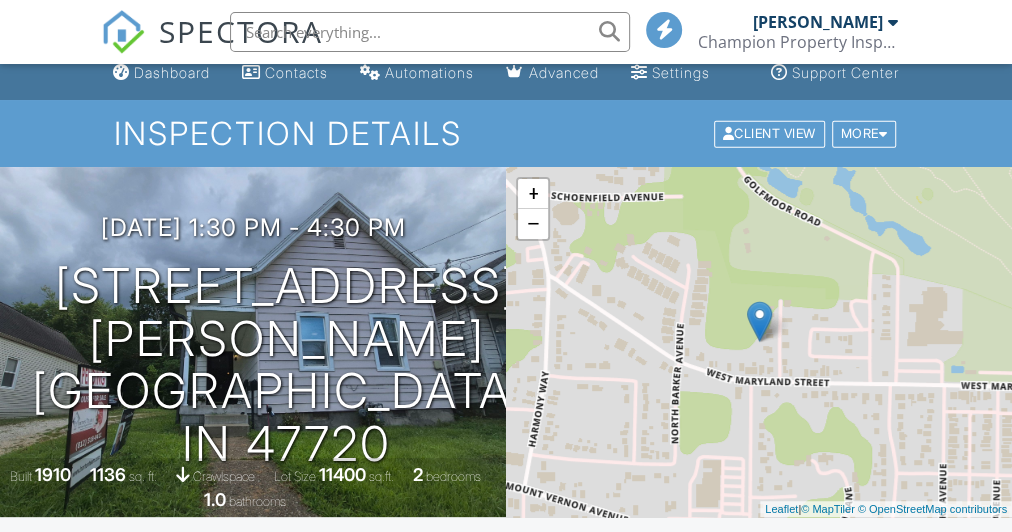 scroll, scrollTop: 0, scrollLeft: 0, axis: both 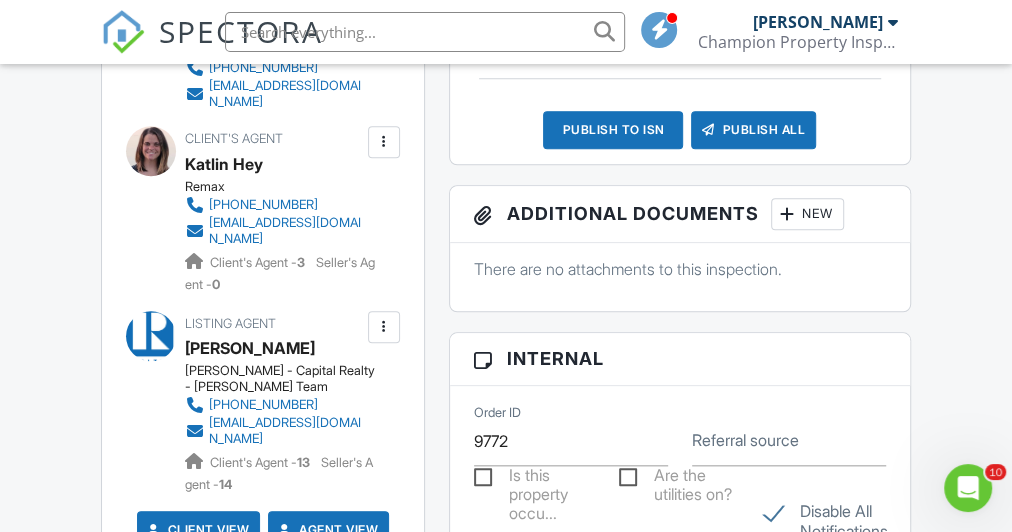 click on "Champion Property Inspection LLC
CPI Residential Template
Noah Schnur
Edit
View
Quick Publish
Assign Inspectors
Copy
Delete
360 photos
360 photos / UAV photos
Noah Schnur
Edit
View
Quick Publish
Assign Inspectors
Copy
Delete
Publish to ISN
Publish All
Checking report completion" at bounding box center (680, -3) 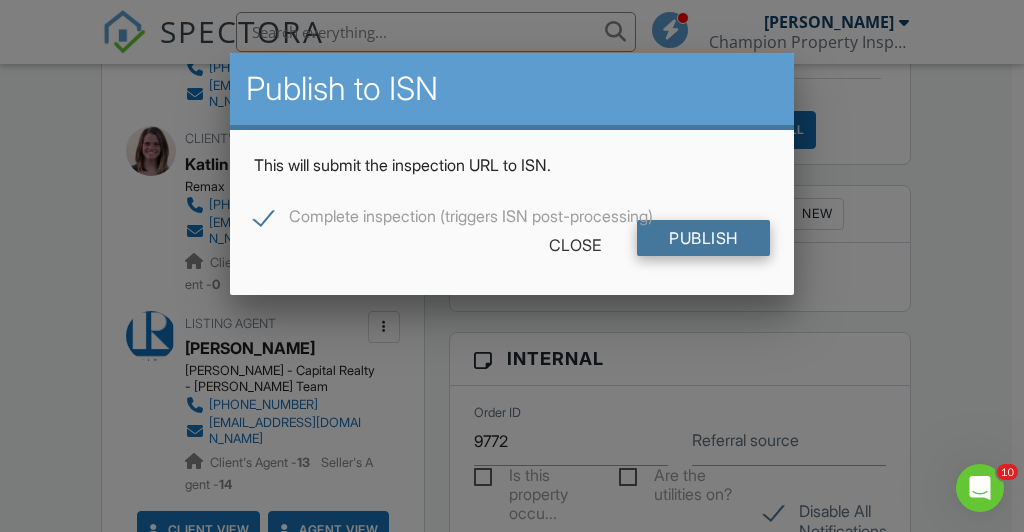 click on "Publish" at bounding box center (703, 238) 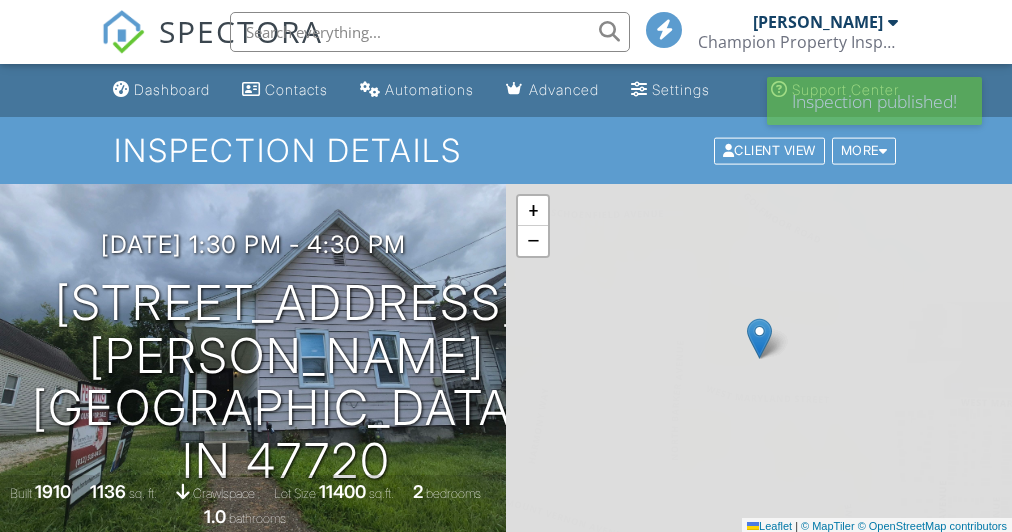 scroll, scrollTop: 0, scrollLeft: 0, axis: both 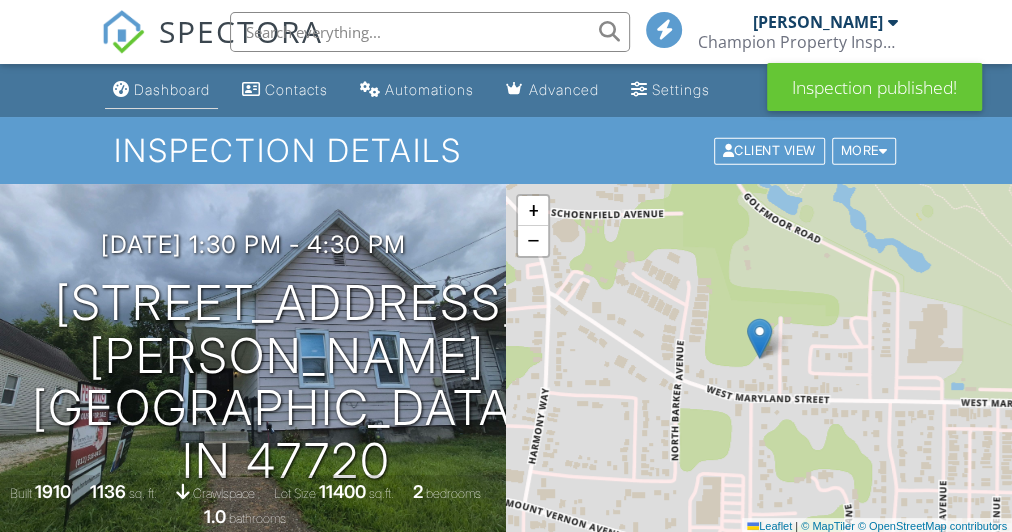 click on "Dashboard" at bounding box center (172, 89) 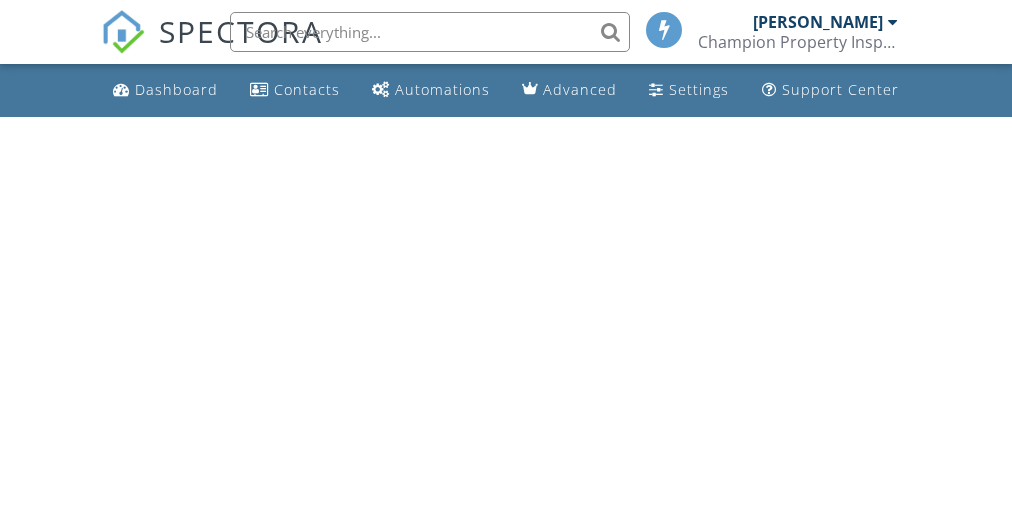 scroll, scrollTop: 0, scrollLeft: 0, axis: both 